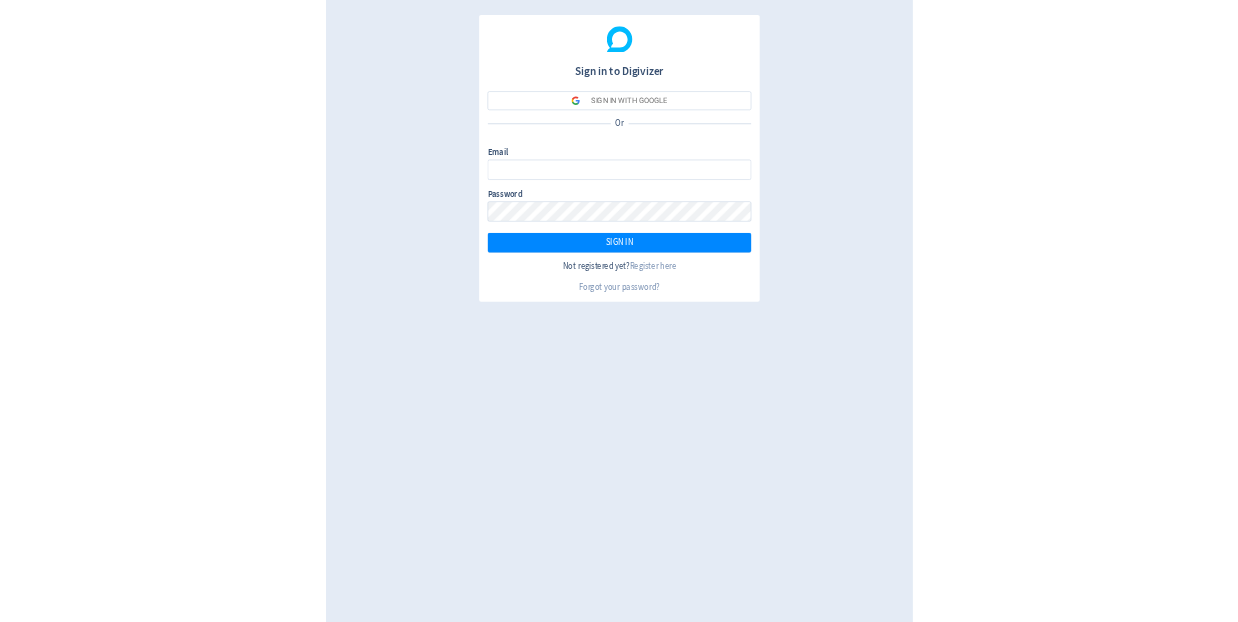 scroll, scrollTop: 0, scrollLeft: 0, axis: both 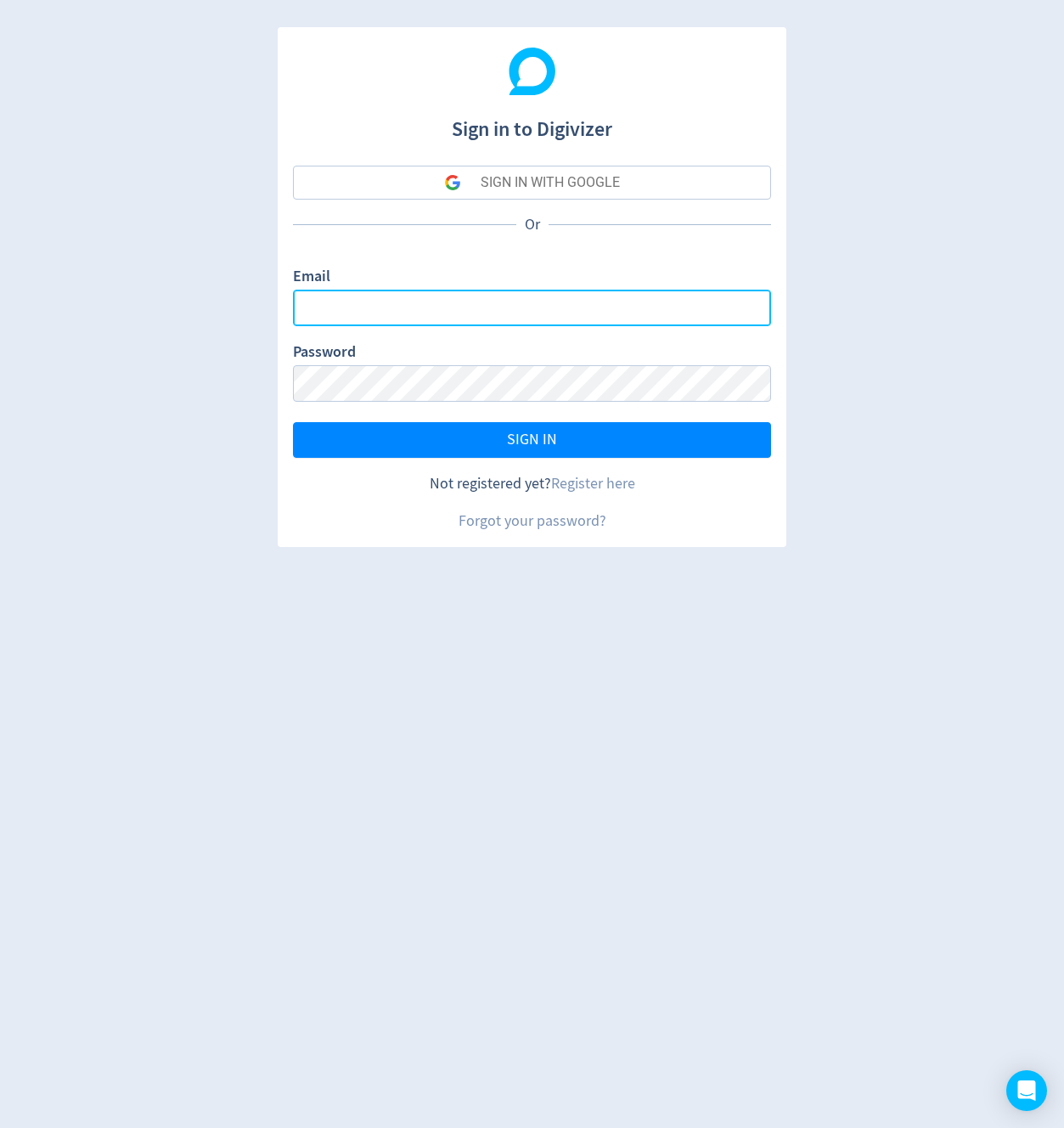 click on "Email" at bounding box center (532, 307) 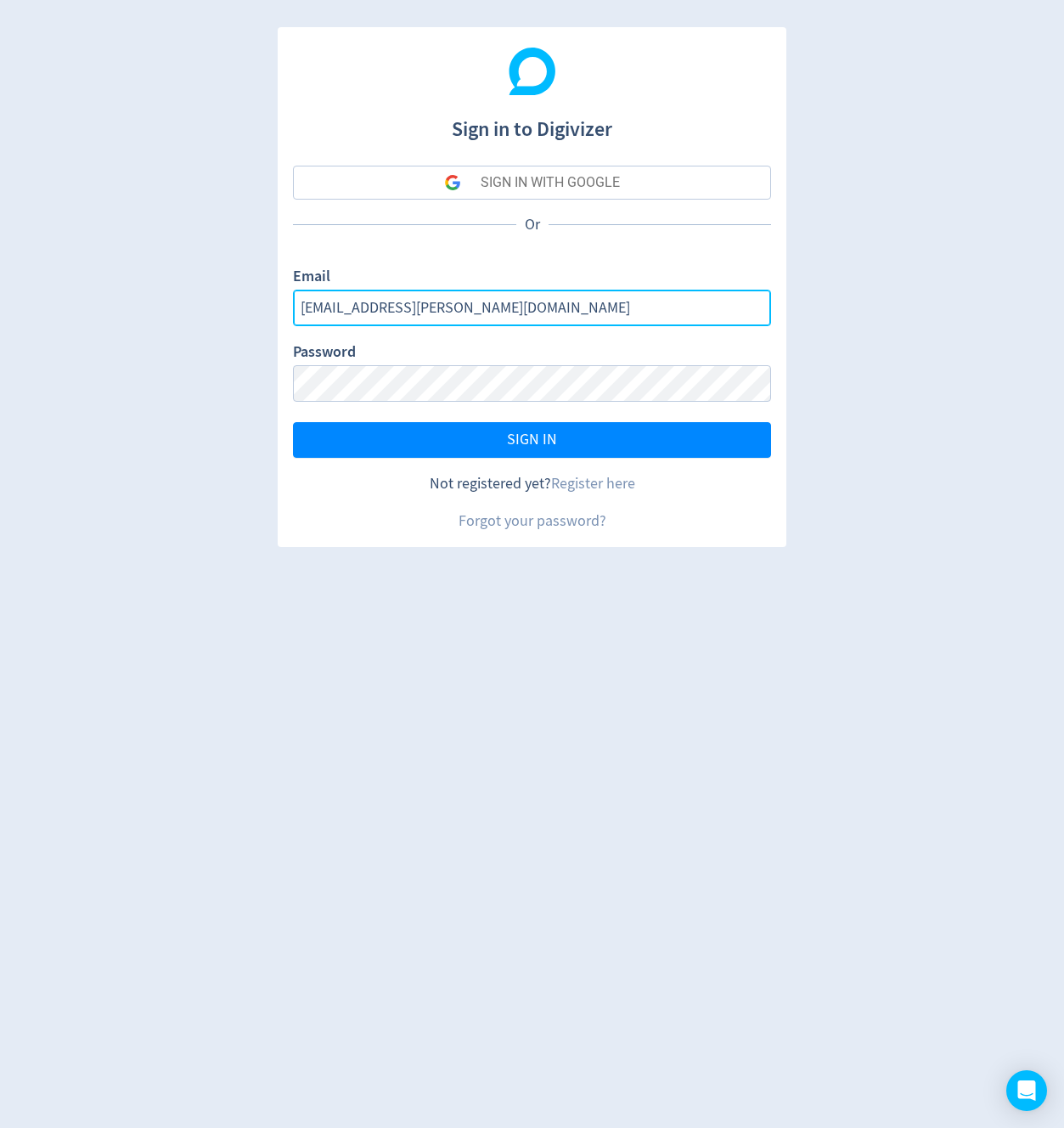 type on "[EMAIL_ADDRESS][PERSON_NAME][DOMAIN_NAME]" 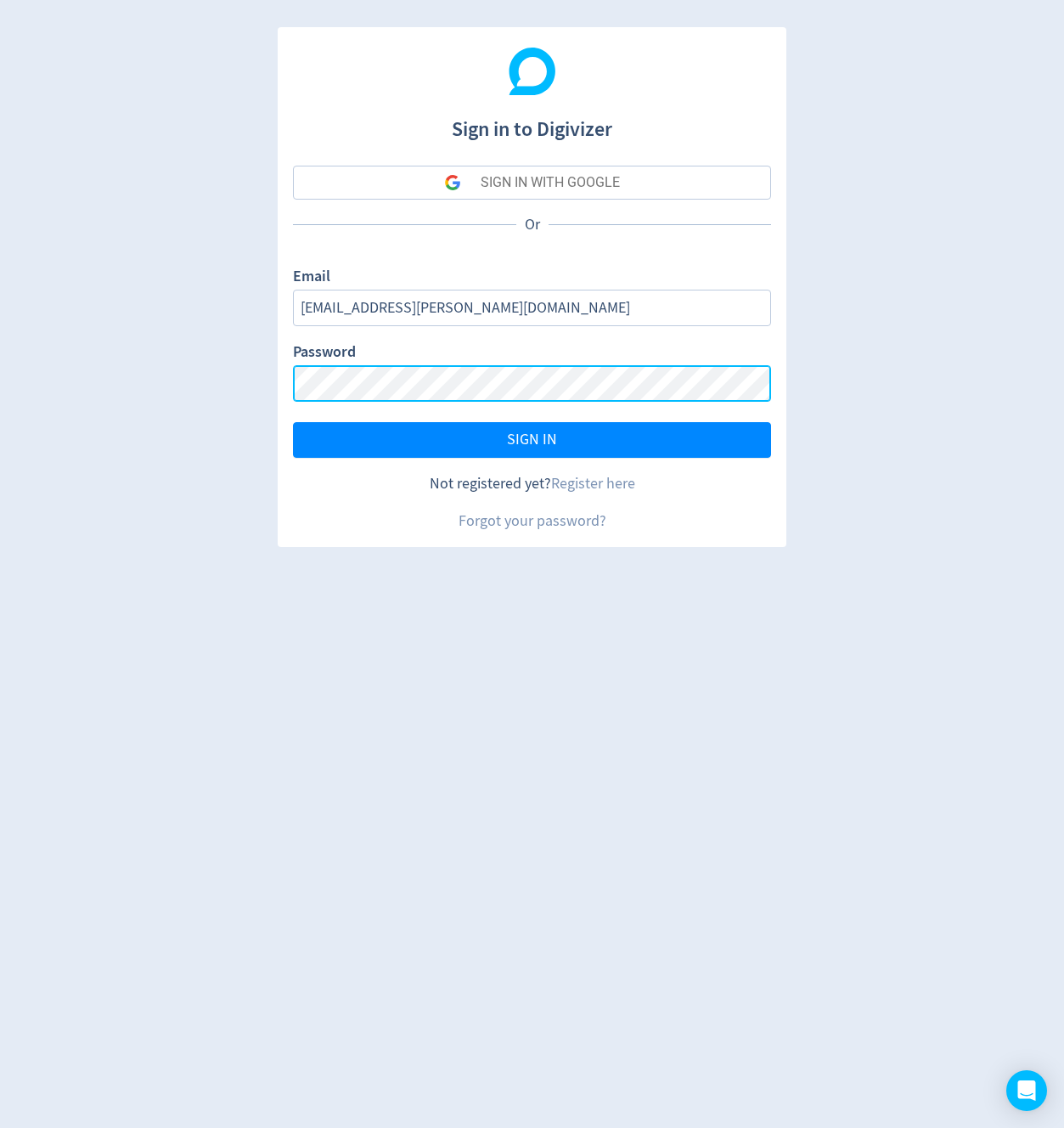 click on "SIGN IN" at bounding box center (532, 440) 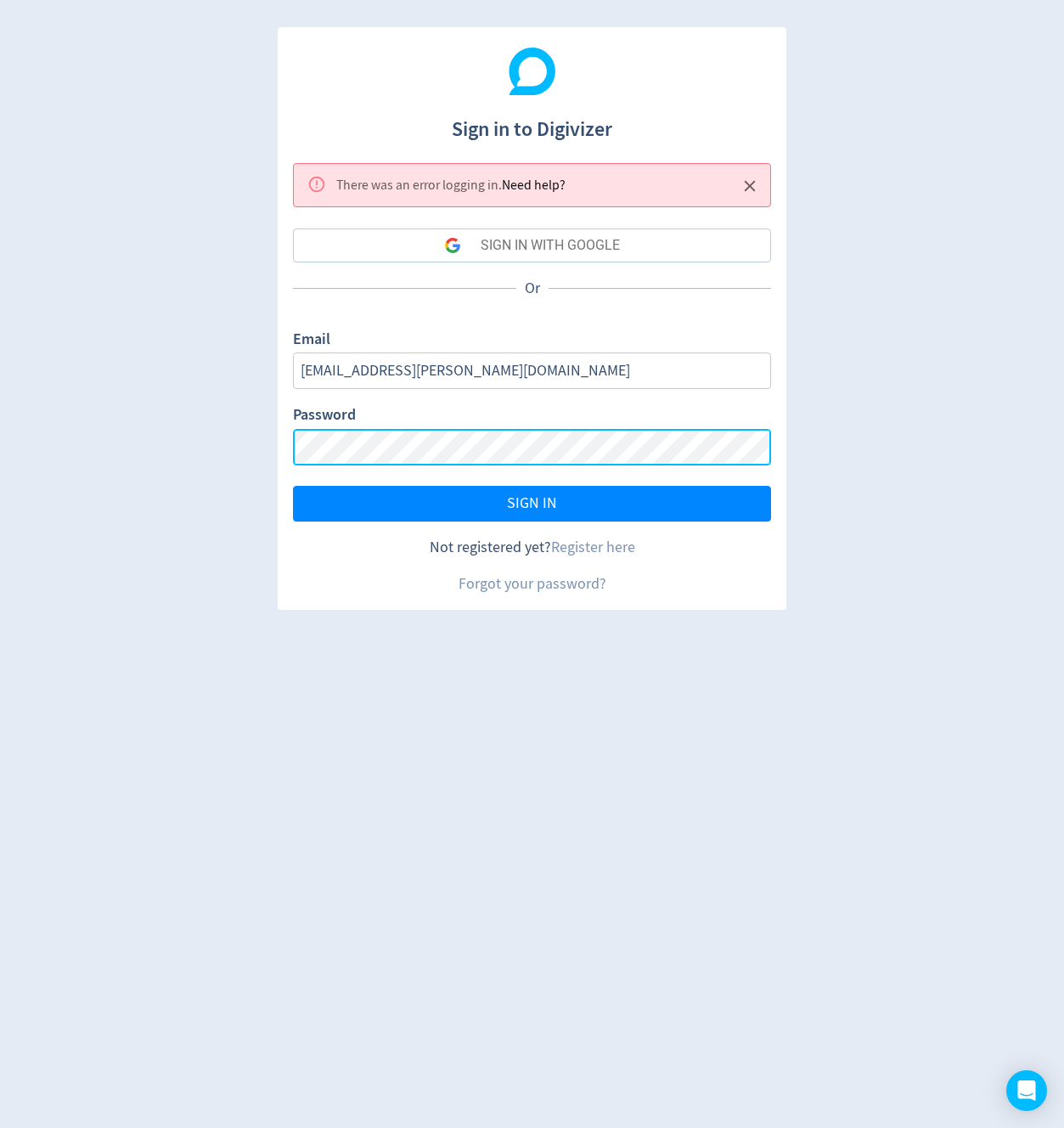 click on "SIGN IN" at bounding box center [532, 504] 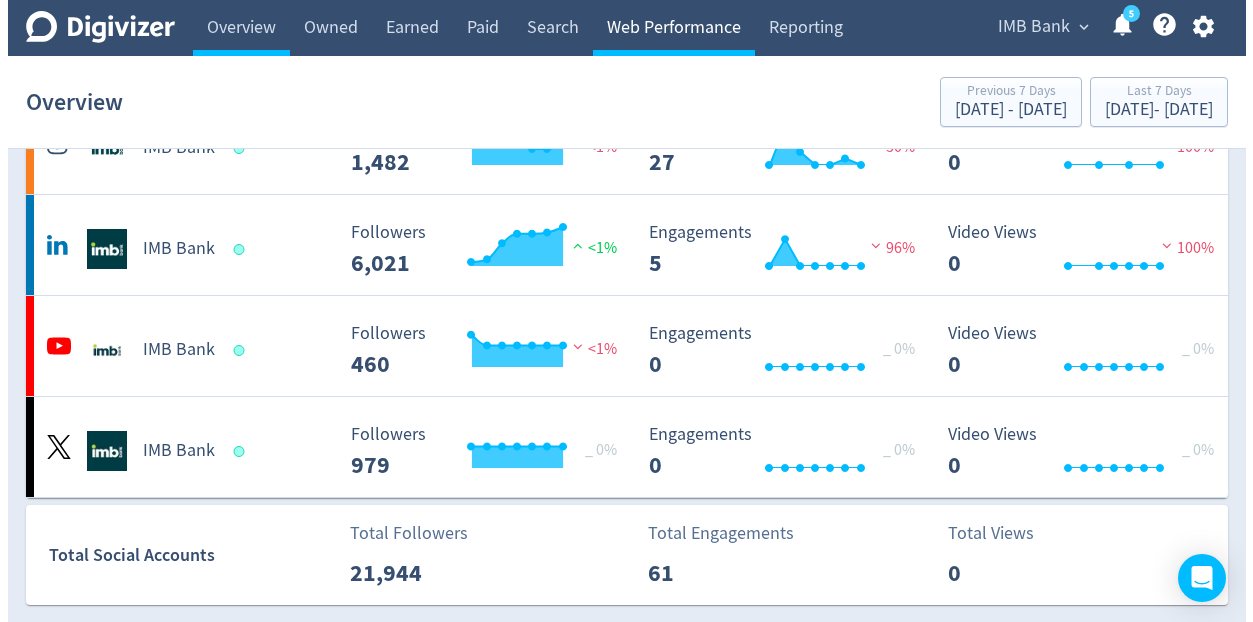 scroll, scrollTop: 0, scrollLeft: 0, axis: both 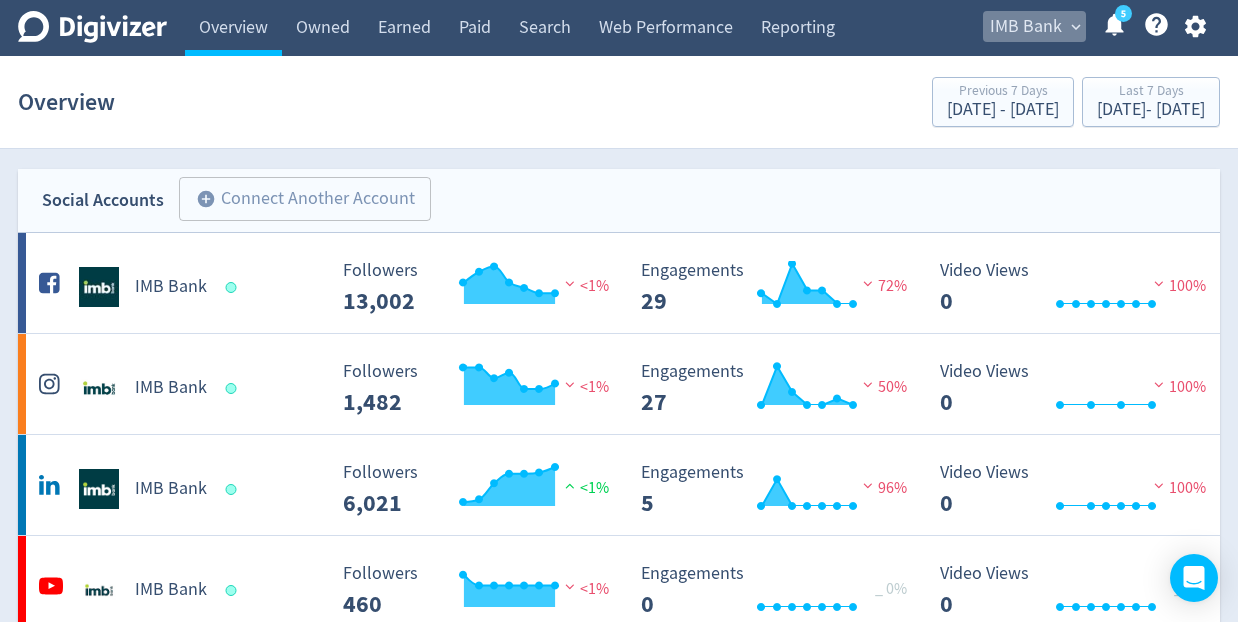 click on "IMB Bank" at bounding box center (1026, 27) 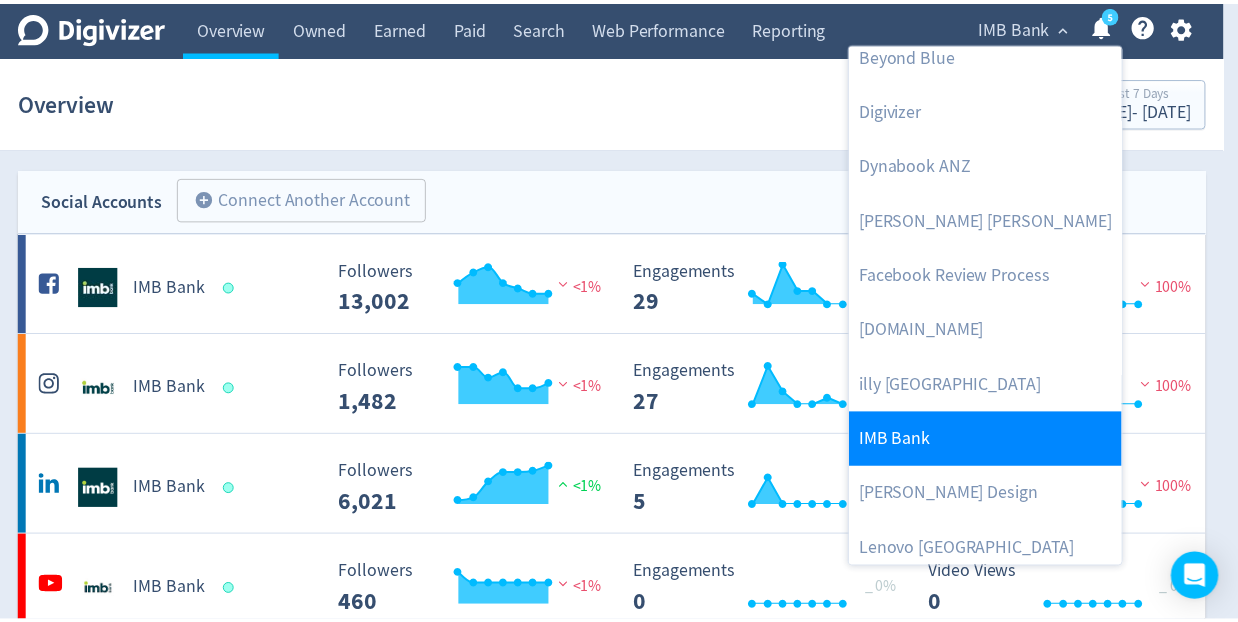 scroll, scrollTop: 240, scrollLeft: 0, axis: vertical 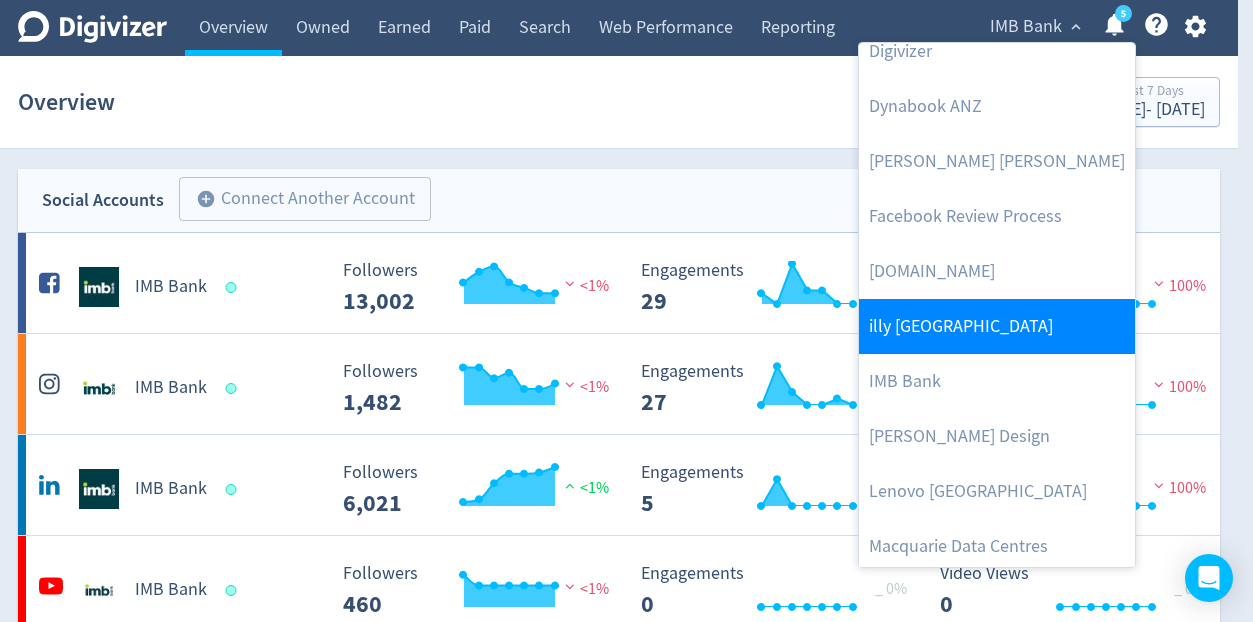 click on "illy [GEOGRAPHIC_DATA]" at bounding box center [997, 326] 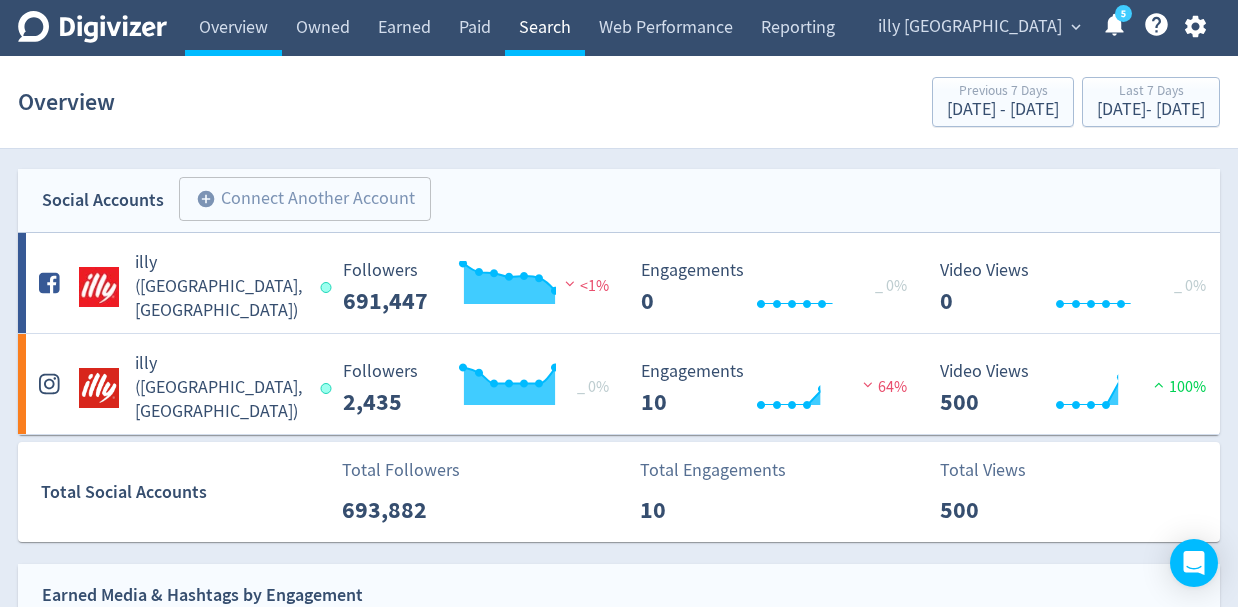 click on "Search" at bounding box center (545, 28) 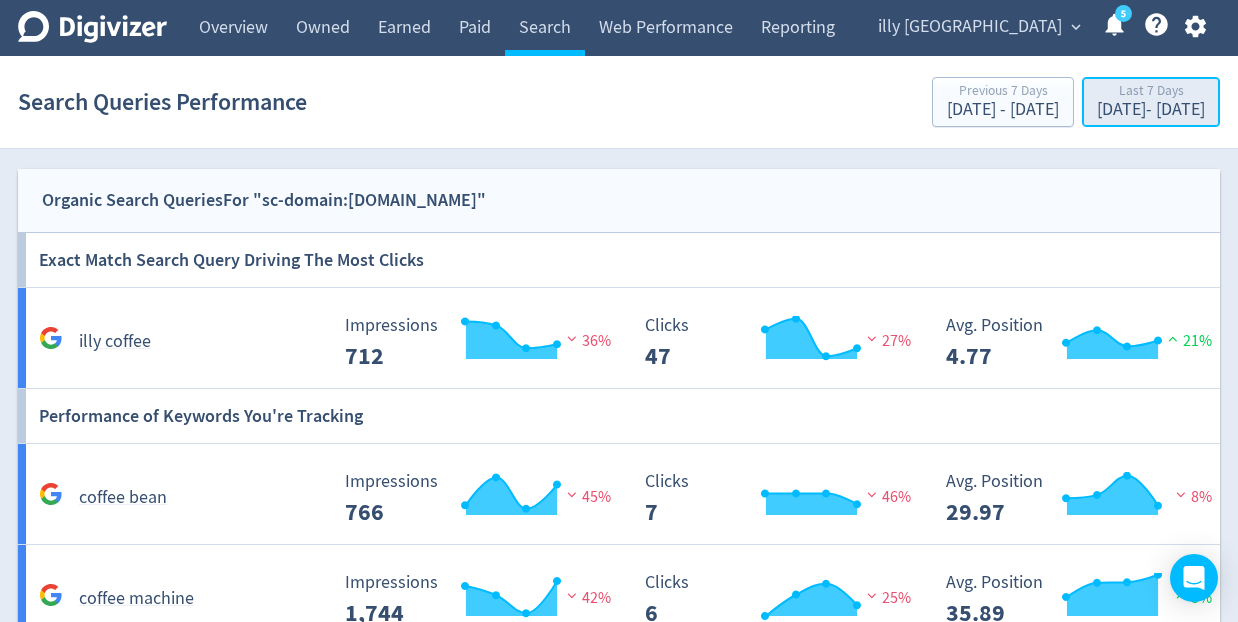 drag, startPoint x: 1090, startPoint y: 99, endPoint x: 1062, endPoint y: 102, distance: 28.160255 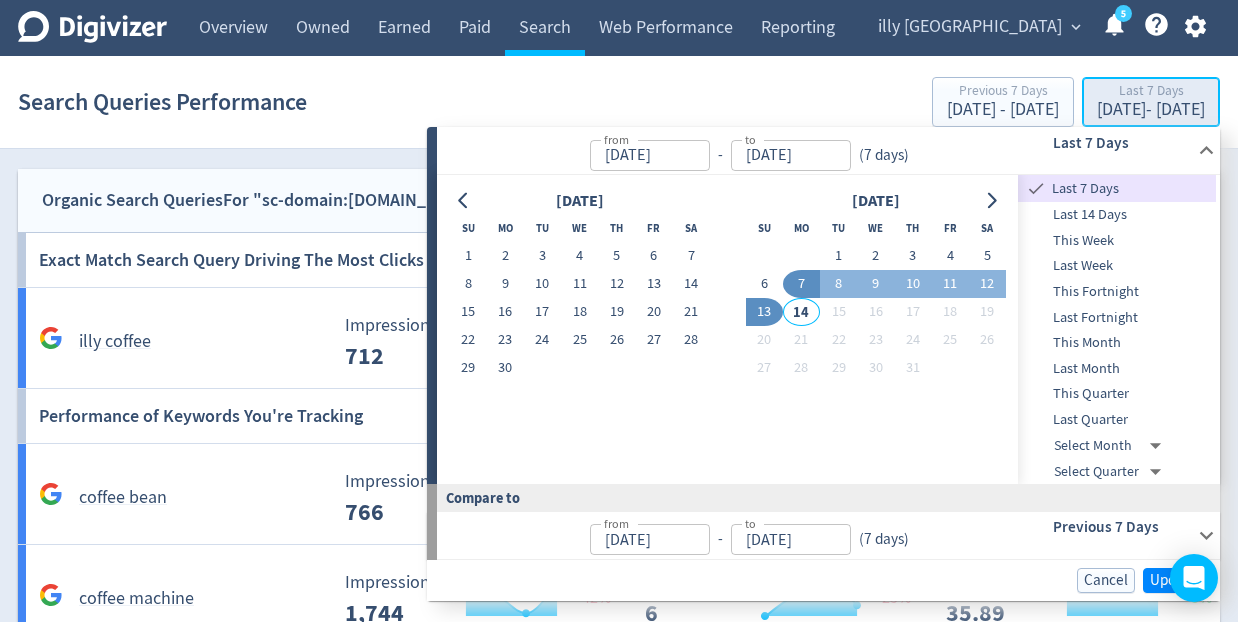 type on "[DATE]" 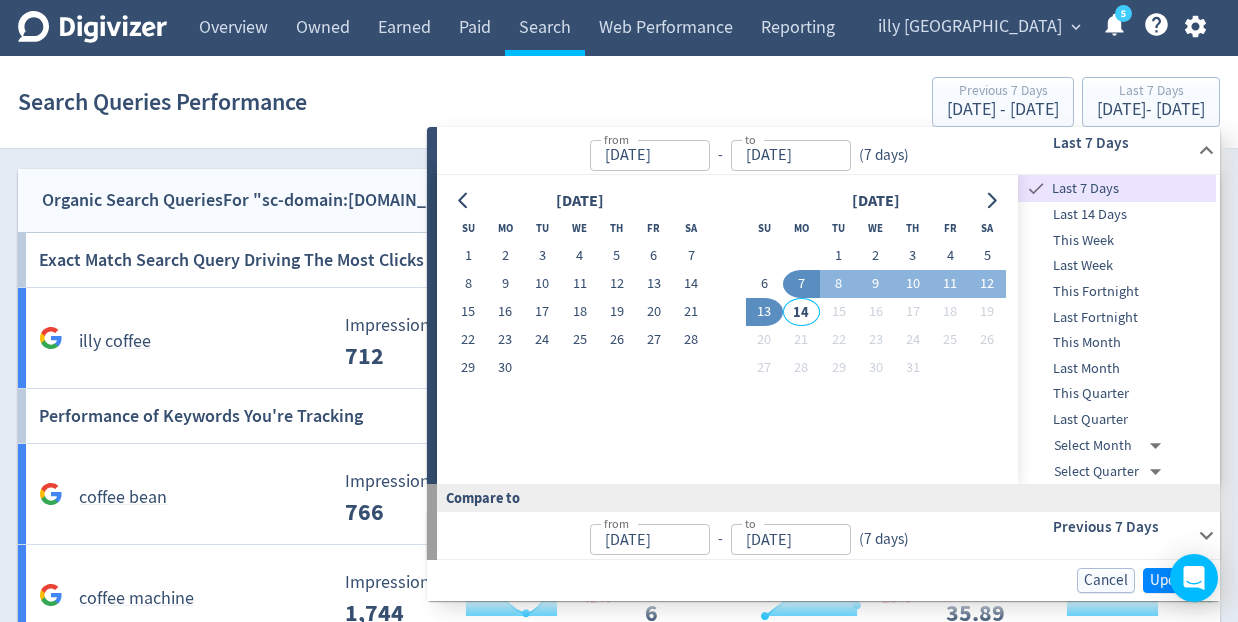 click on "Last Quarter" at bounding box center [1117, 420] 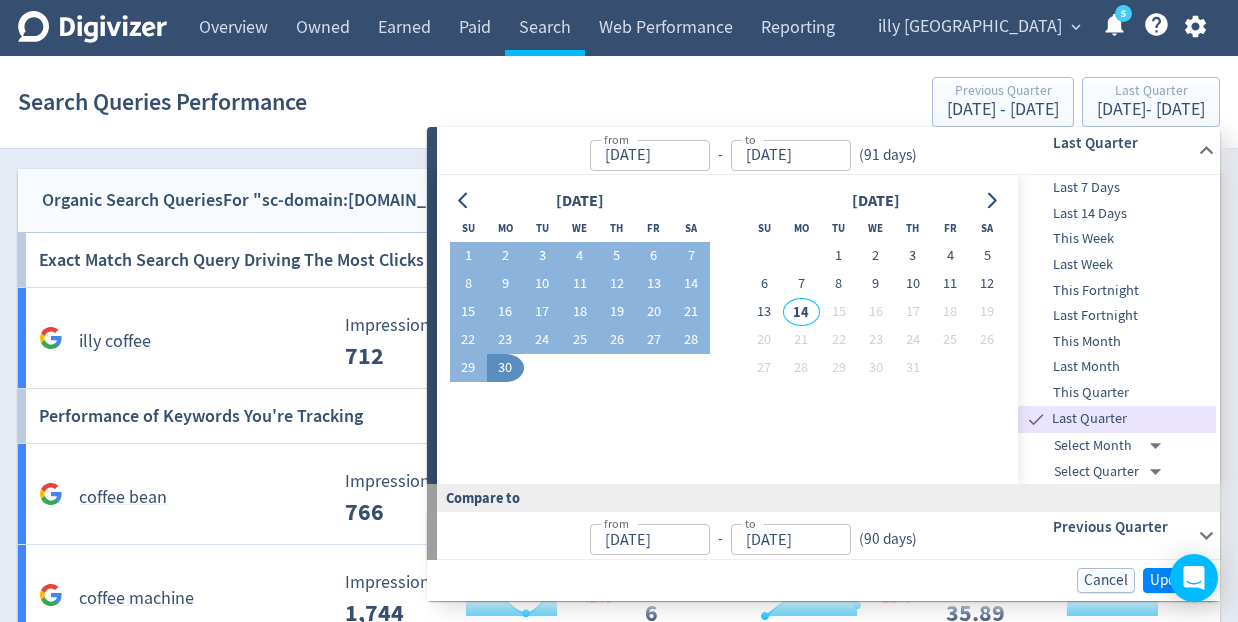 type on "[DATE]" 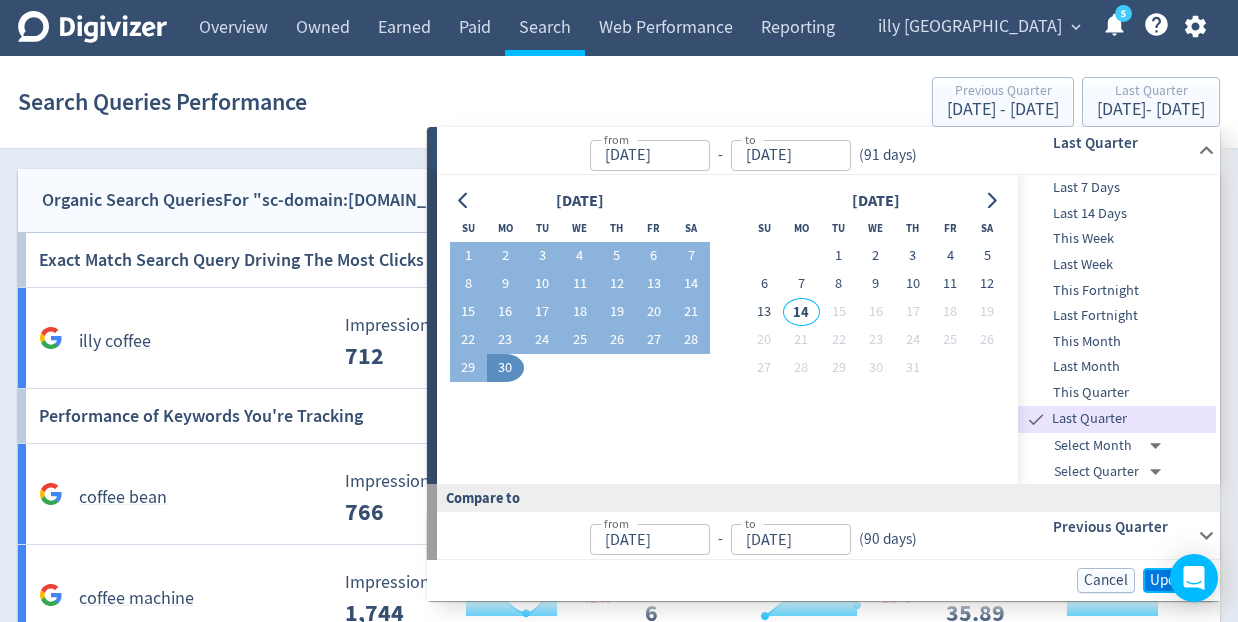 click on "Update" at bounding box center [1173, 580] 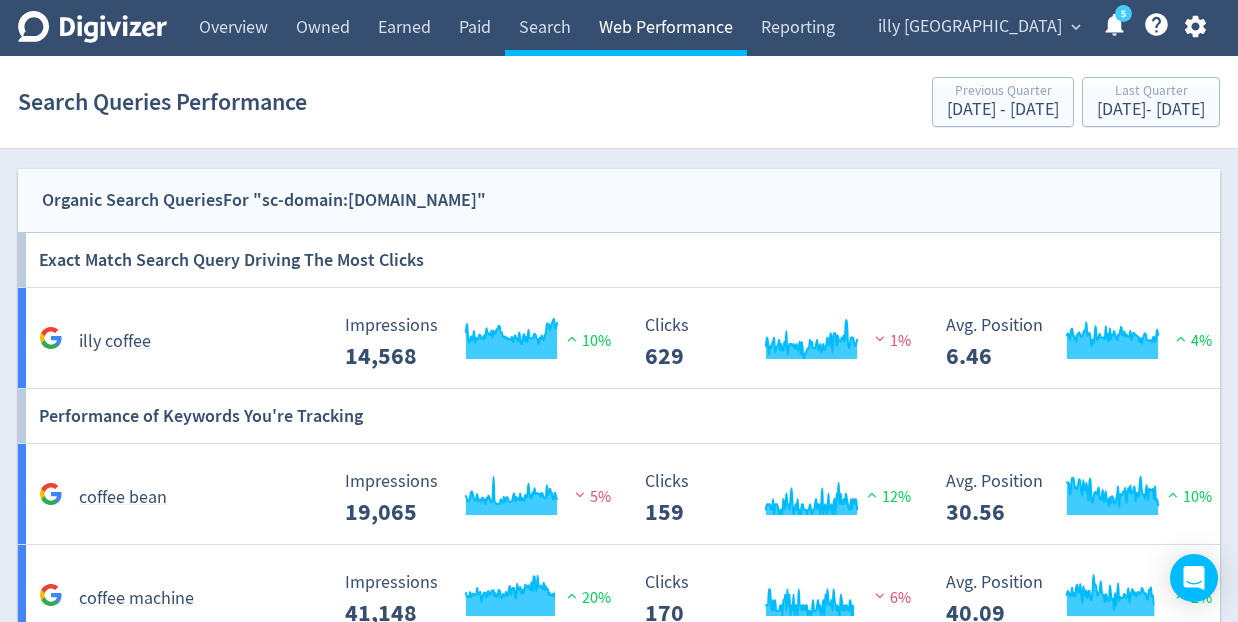 scroll, scrollTop: 120, scrollLeft: 0, axis: vertical 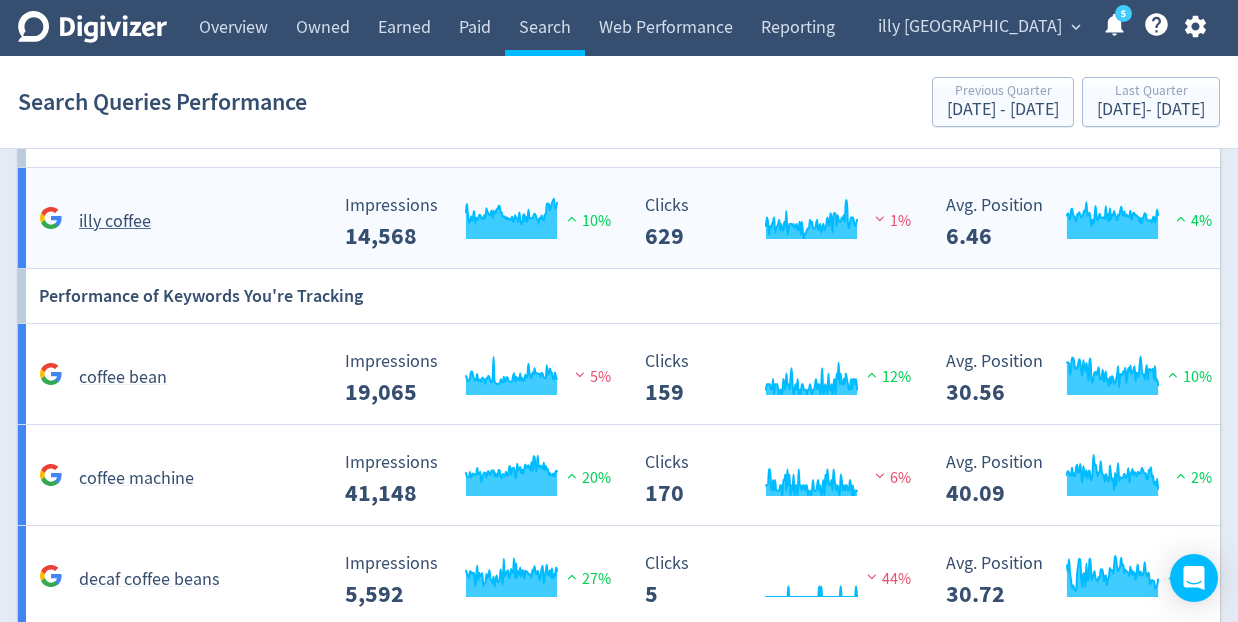 click 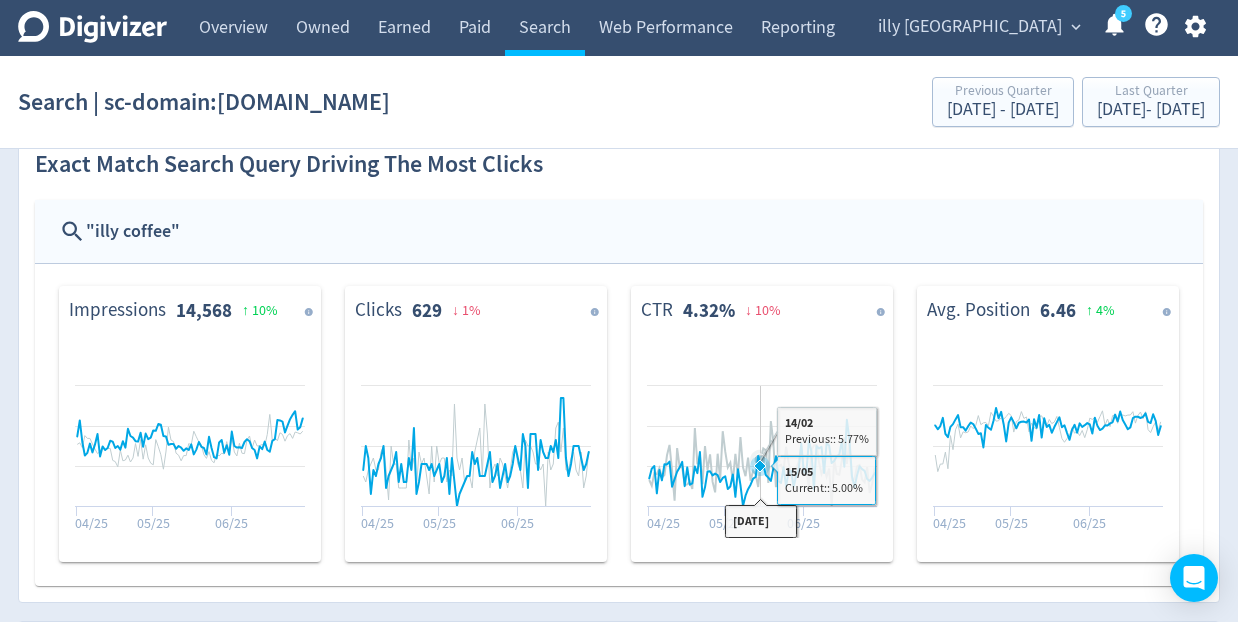 scroll, scrollTop: 0, scrollLeft: 0, axis: both 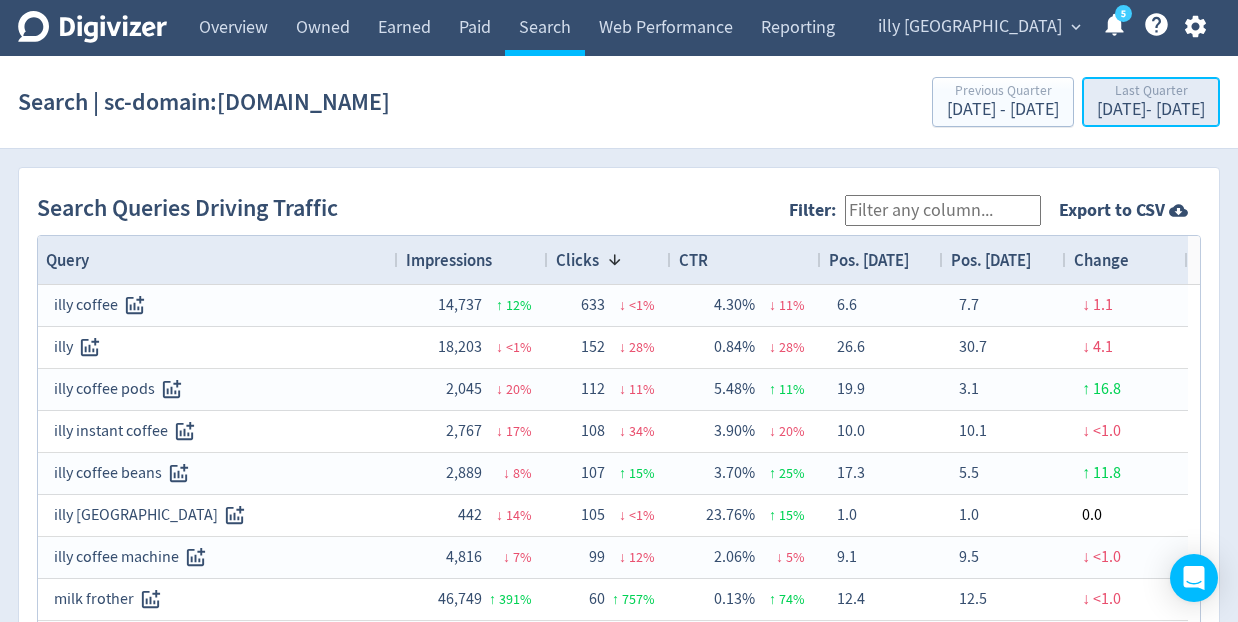 click on "[DATE]  -   [DATE]" at bounding box center [1151, 110] 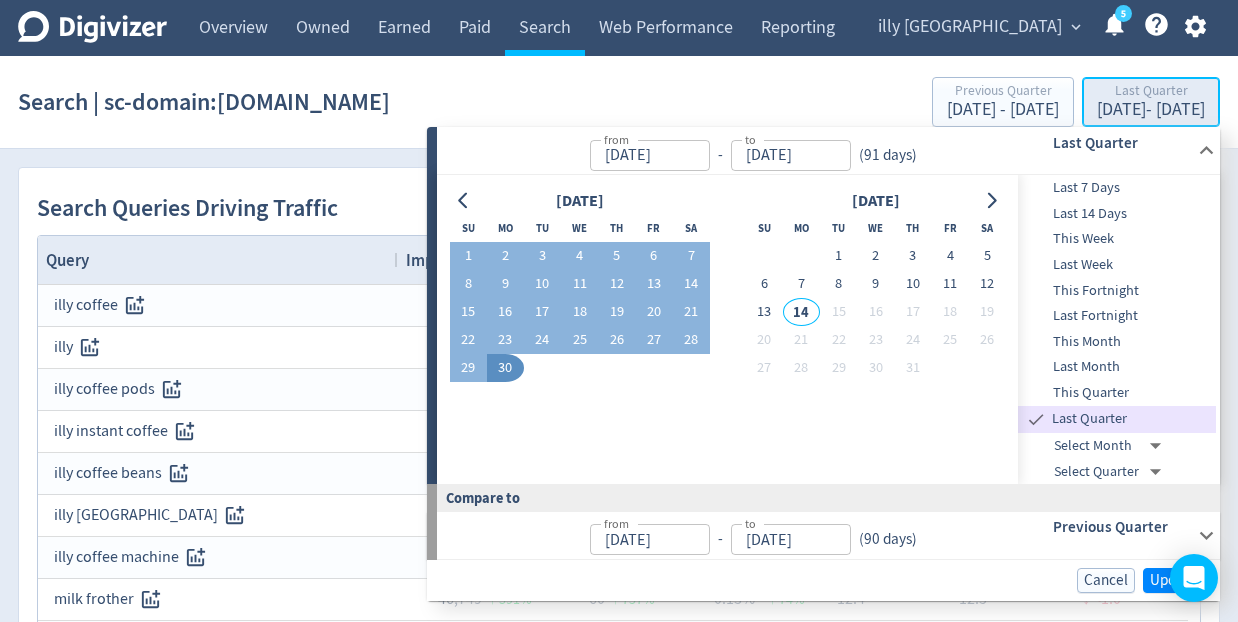 type on "[DATE]" 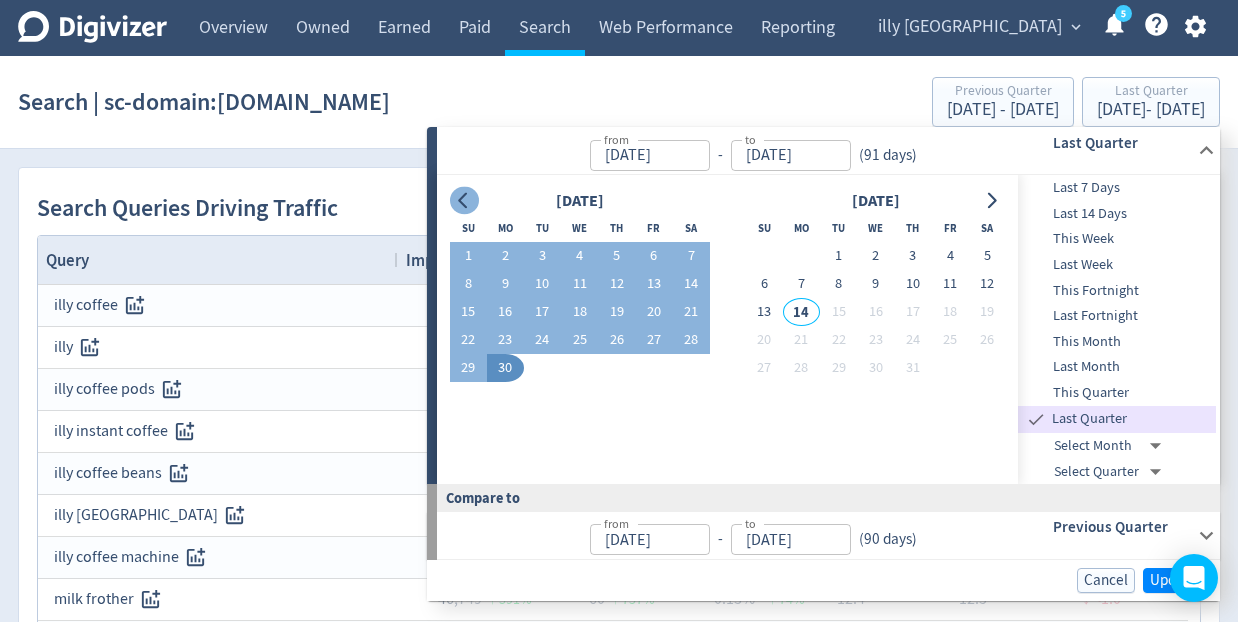 click at bounding box center (464, 201) 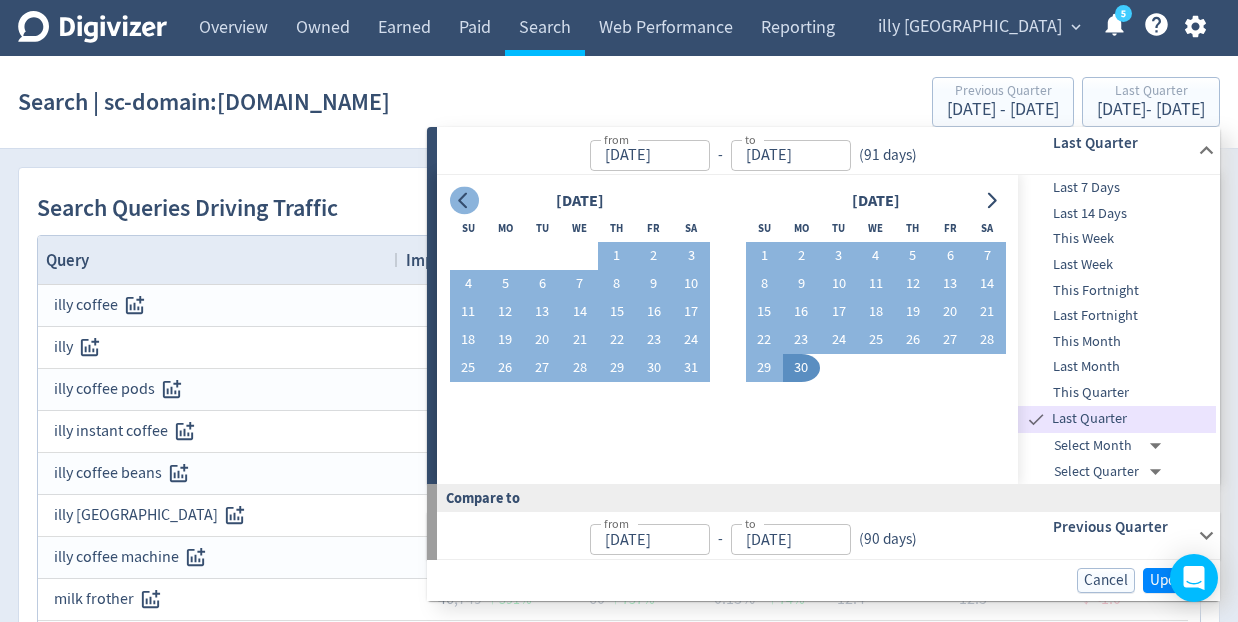 click at bounding box center [464, 201] 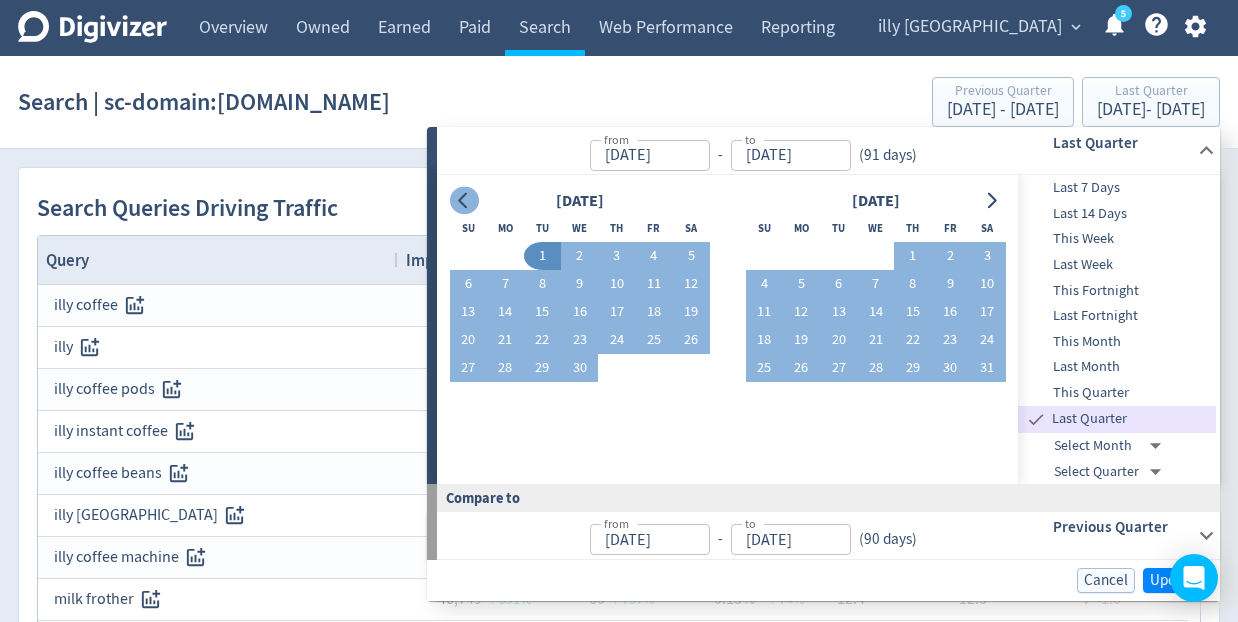 click 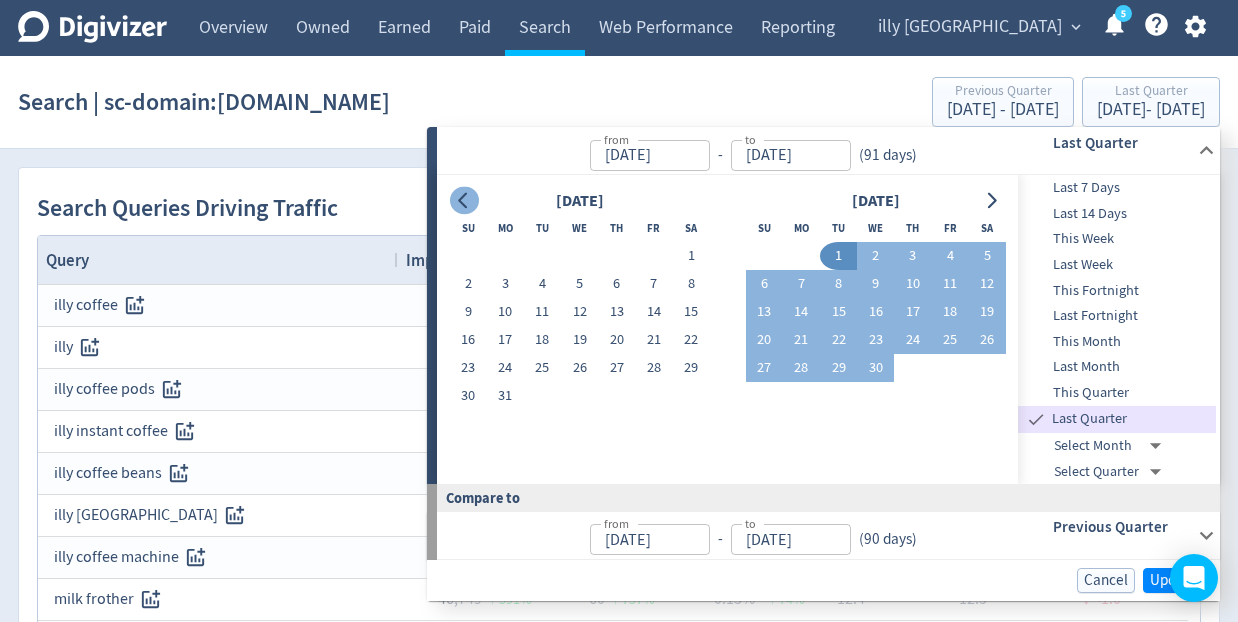 click 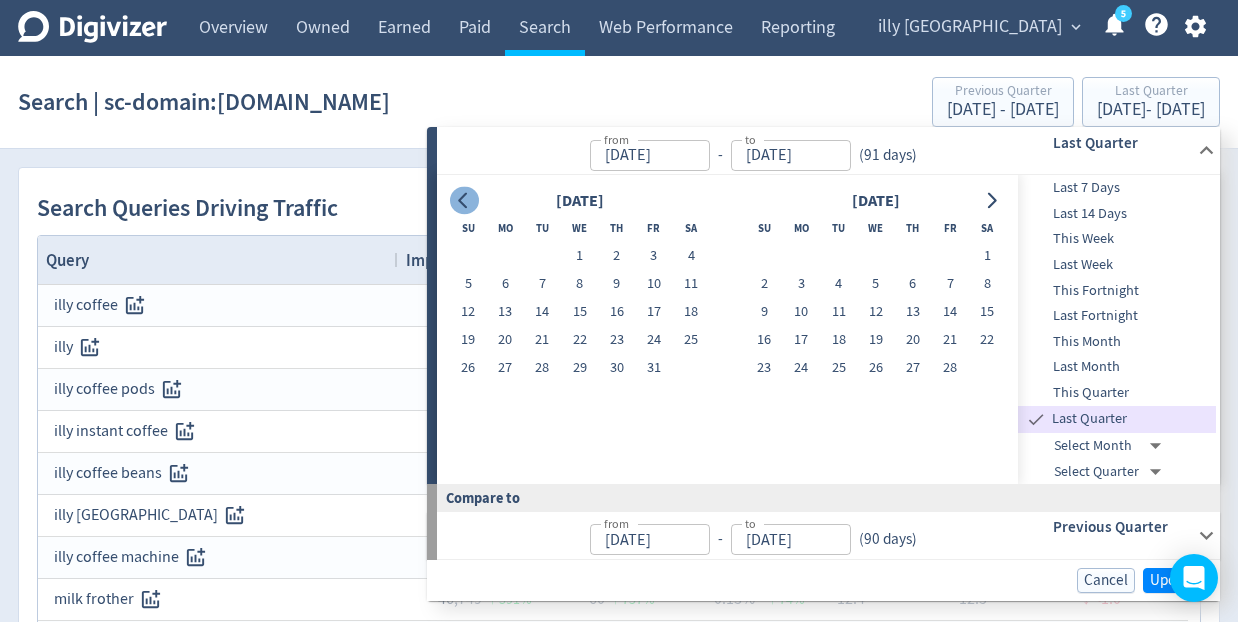 click 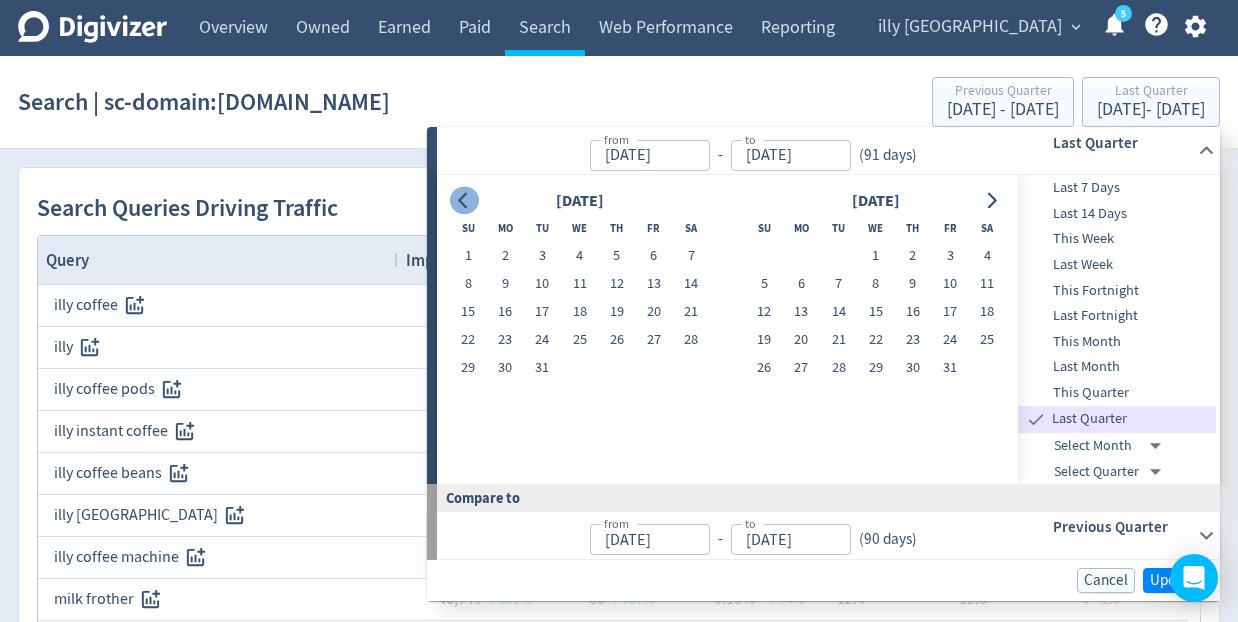 click 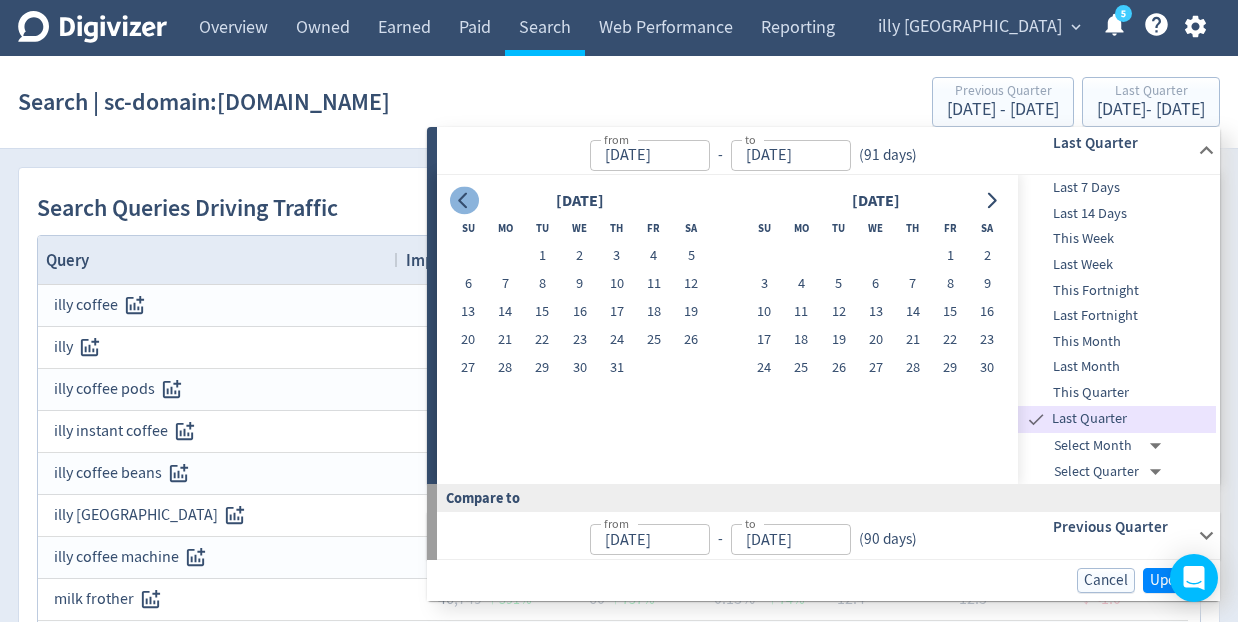 click 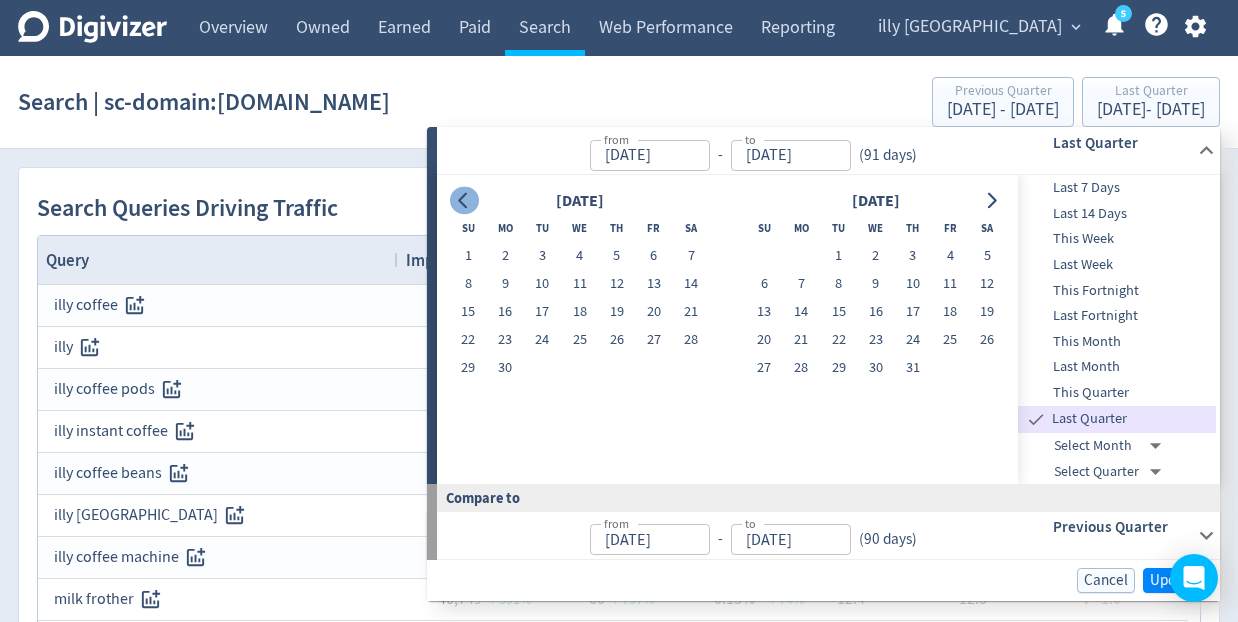 click 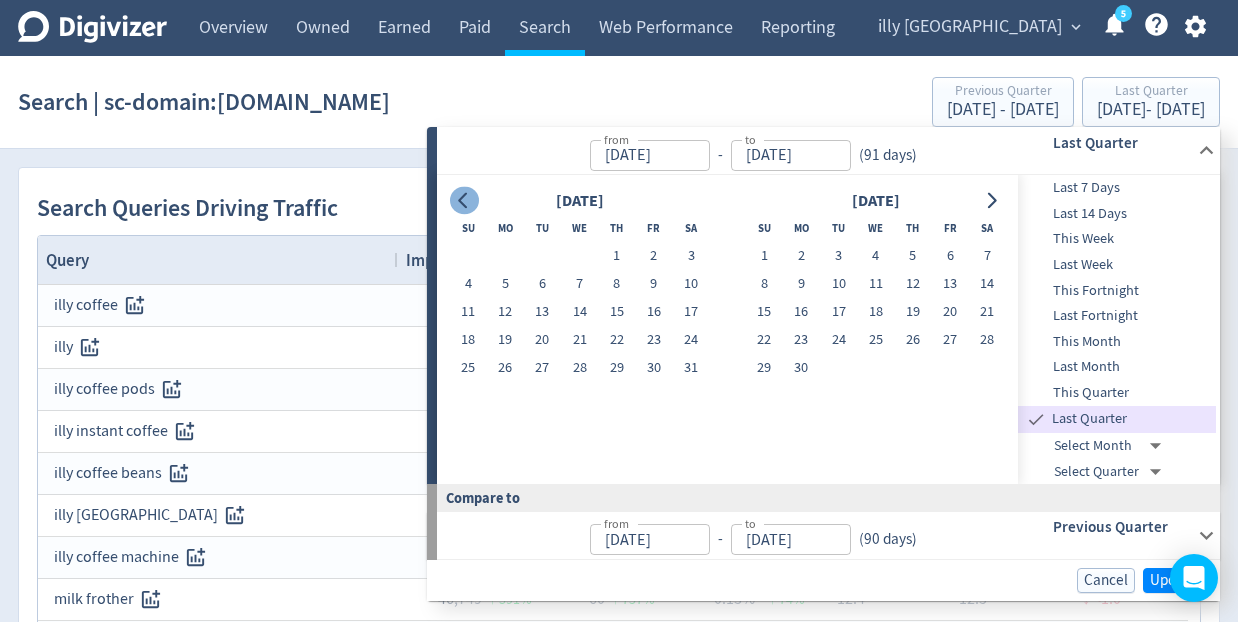 click 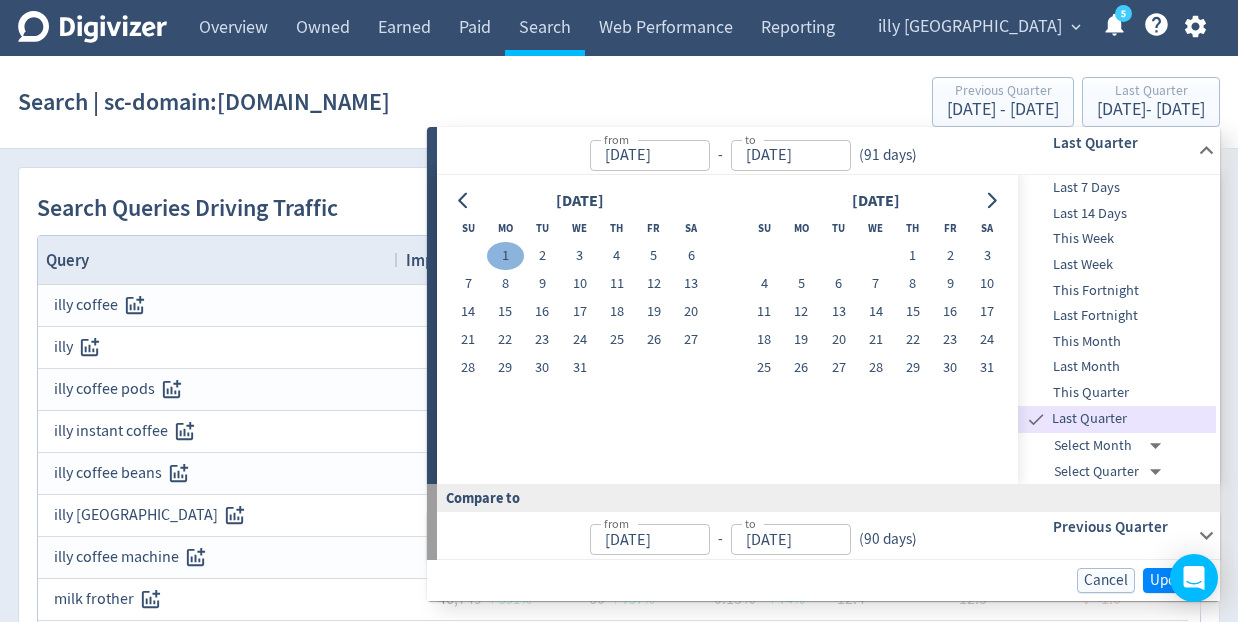 click on "1" at bounding box center [505, 256] 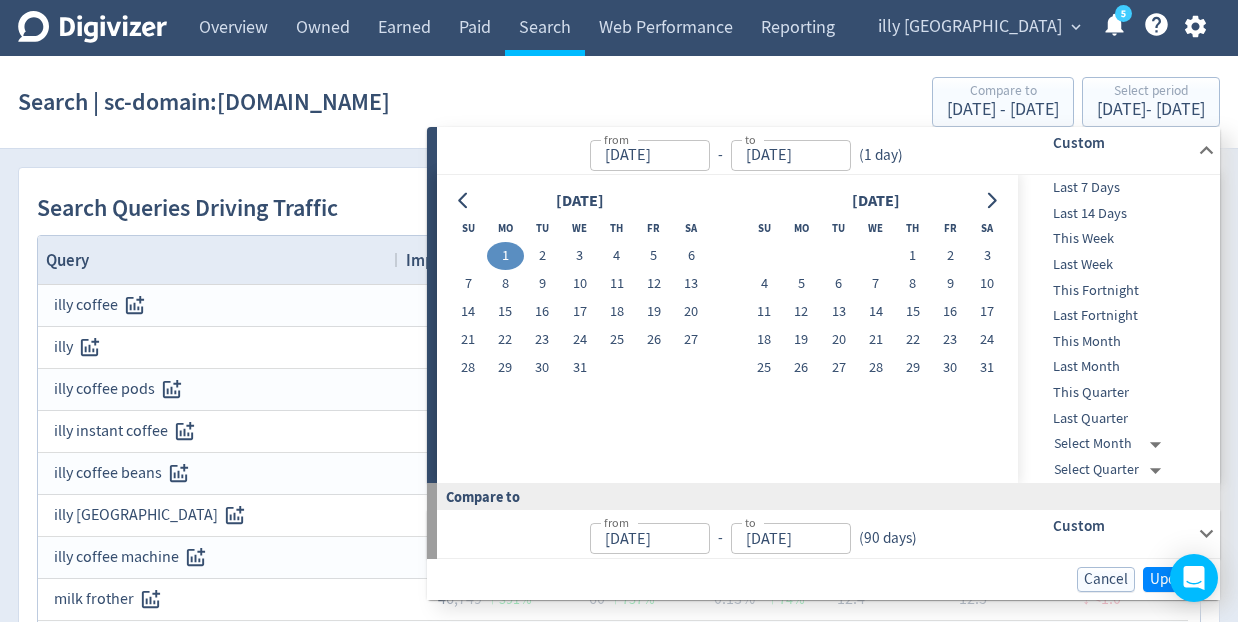 type on "[DATE]" 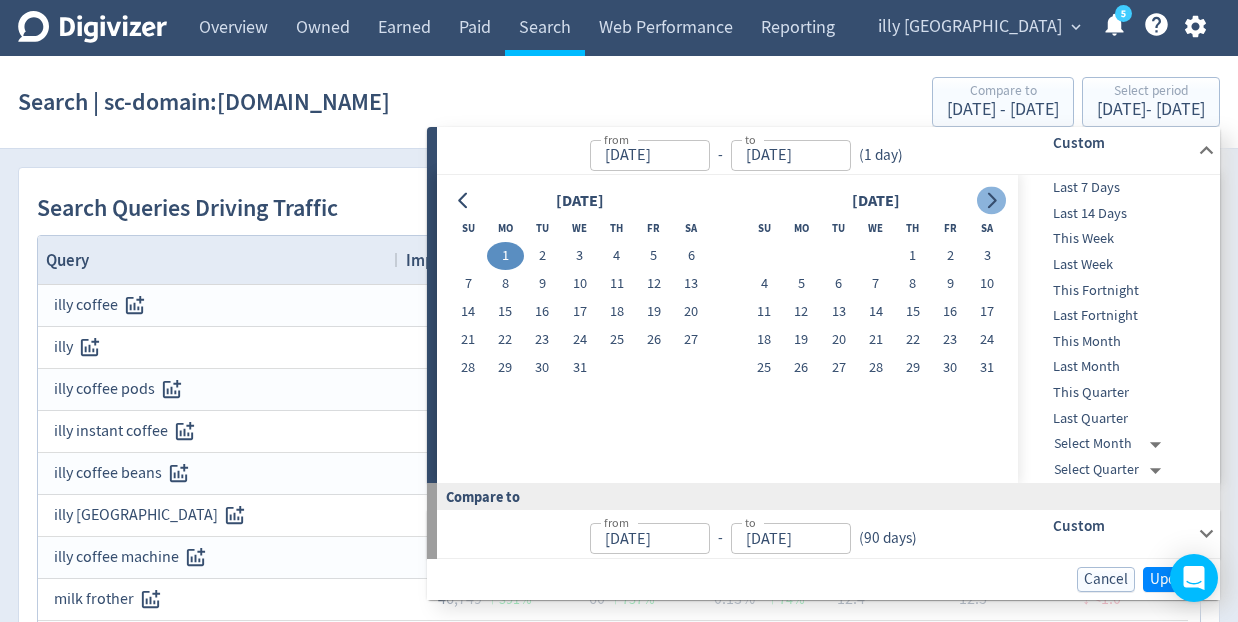 click 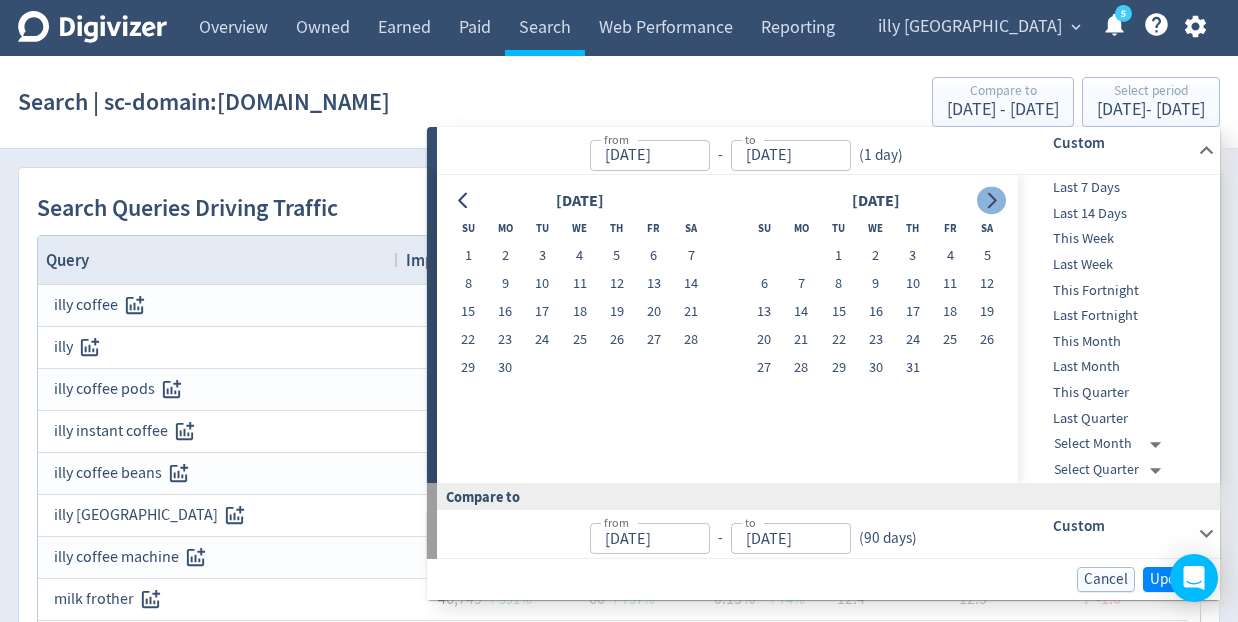 click 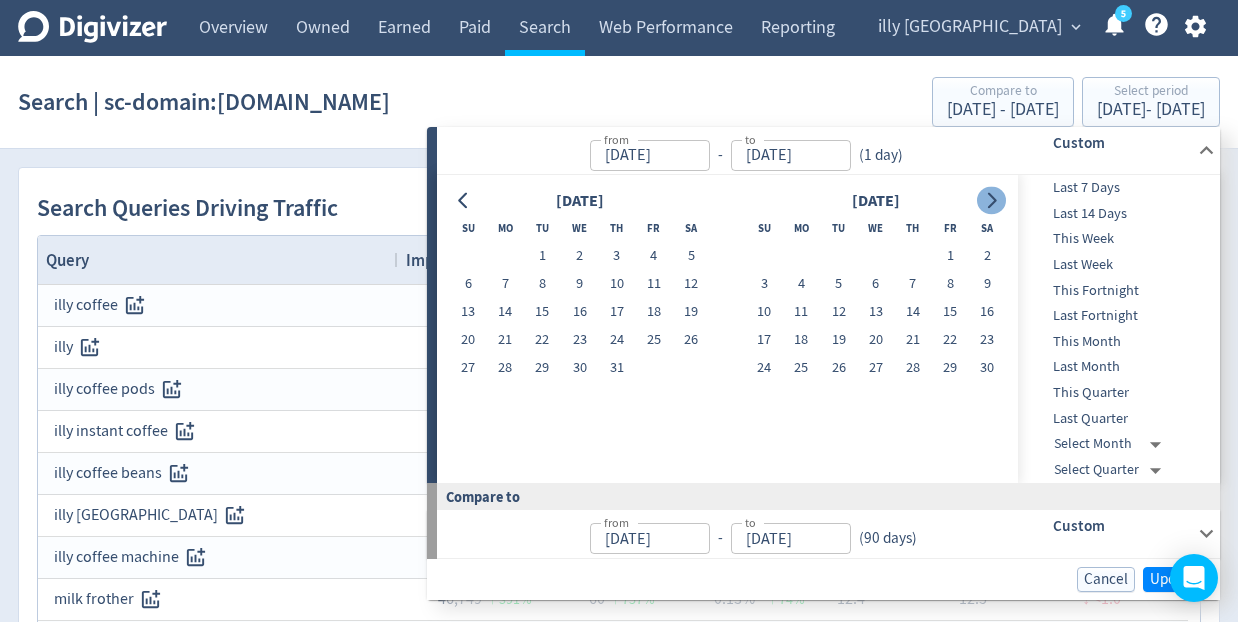 click 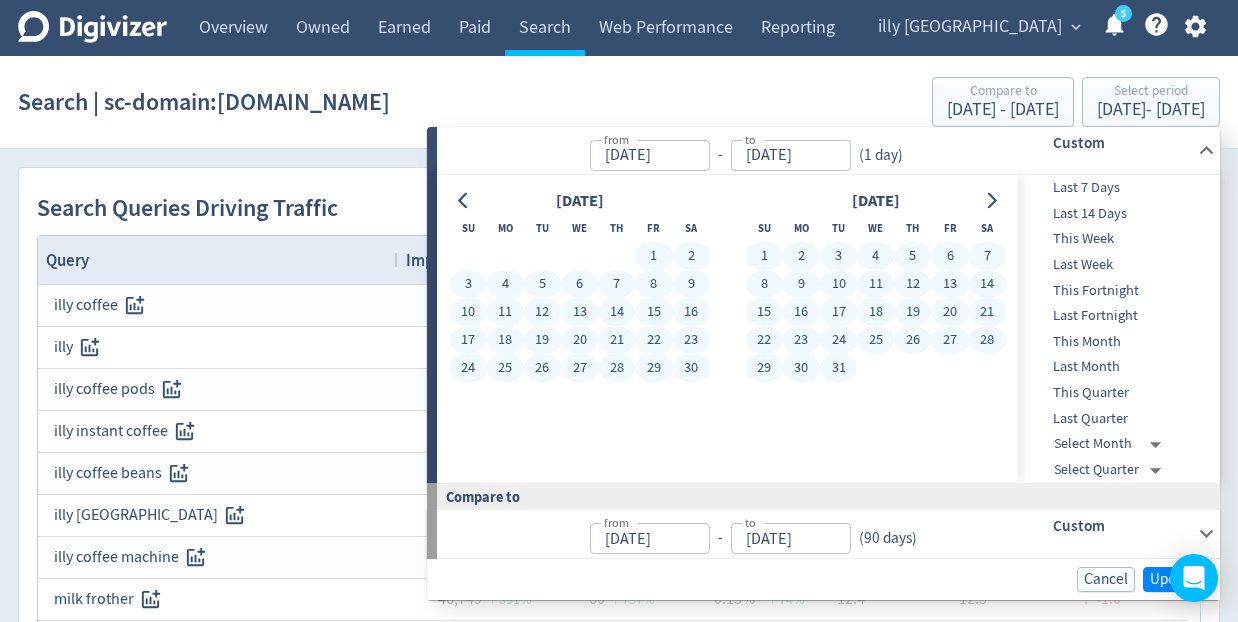 click on "31" at bounding box center (838, 368) 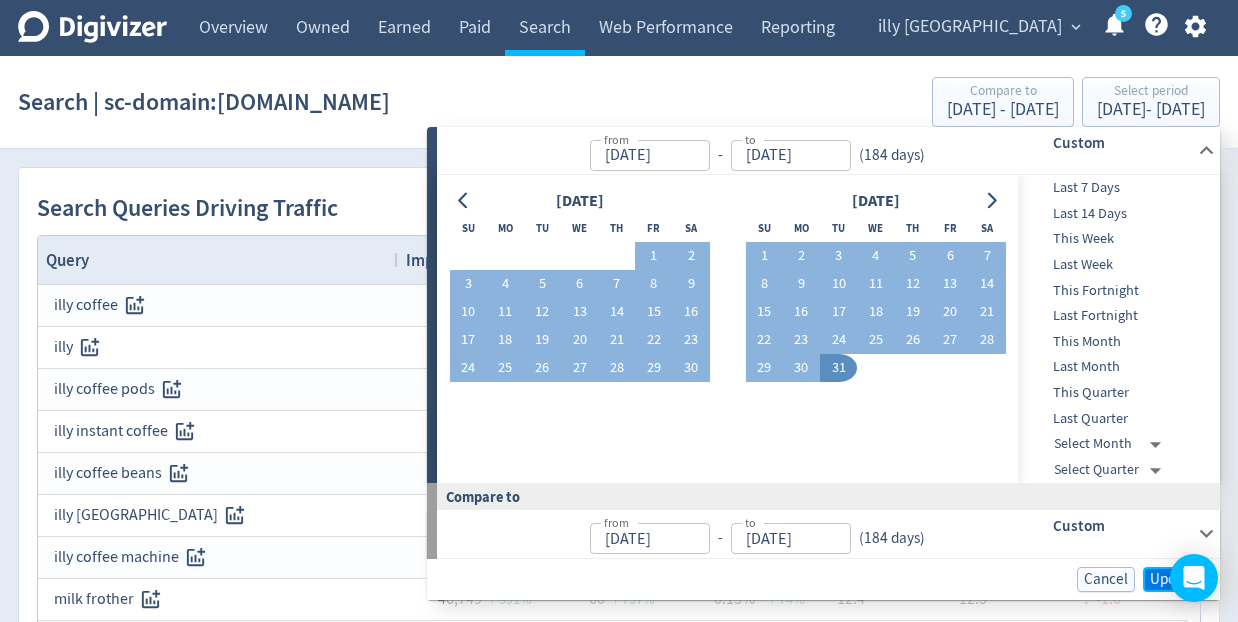 click on "Update" at bounding box center [1173, 579] 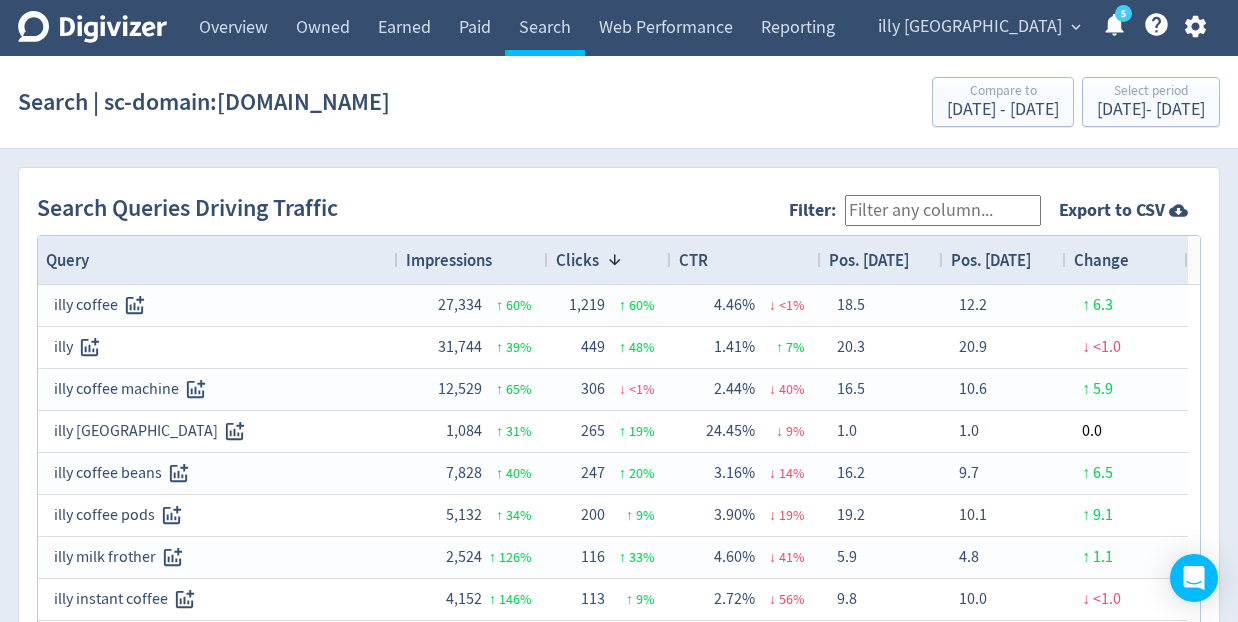 scroll, scrollTop: 717, scrollLeft: 0, axis: vertical 